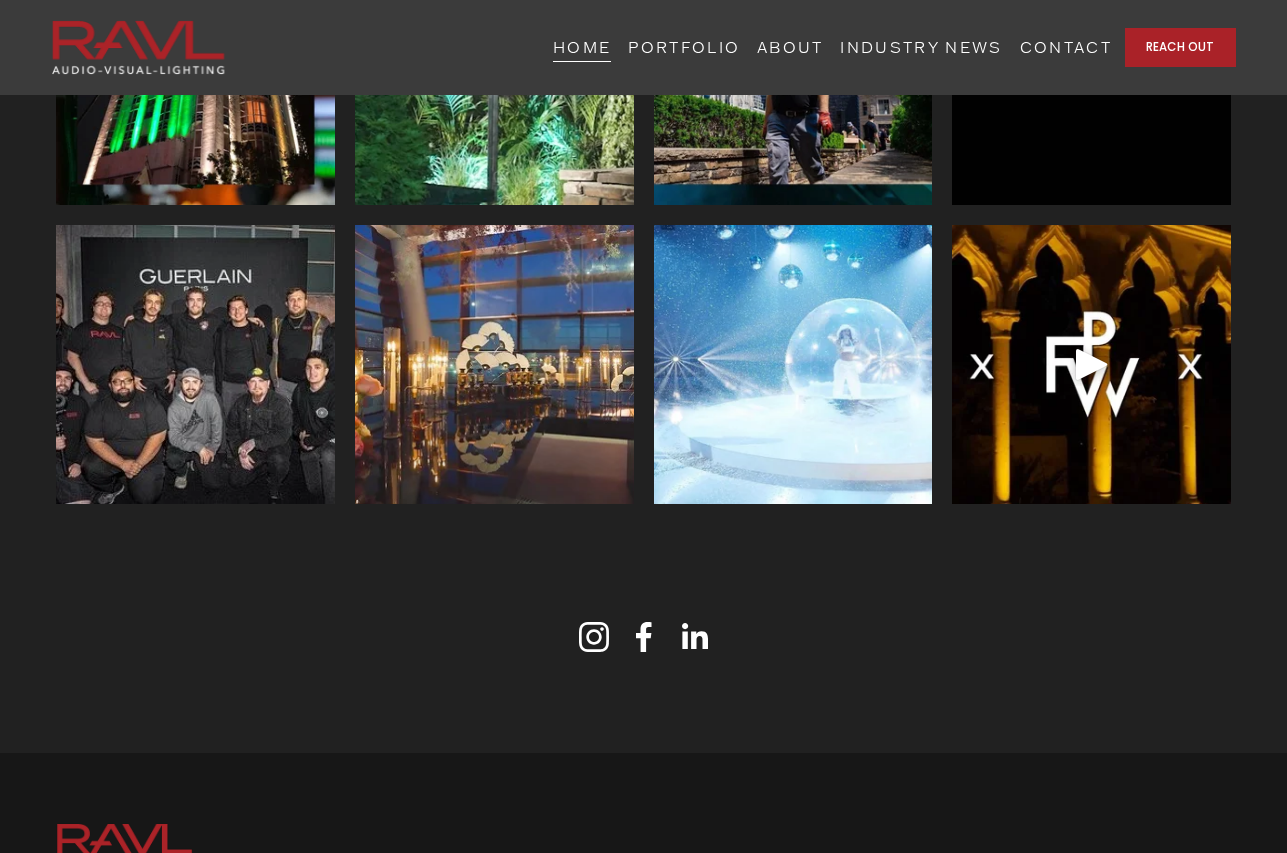 scroll, scrollTop: 5853, scrollLeft: 0, axis: vertical 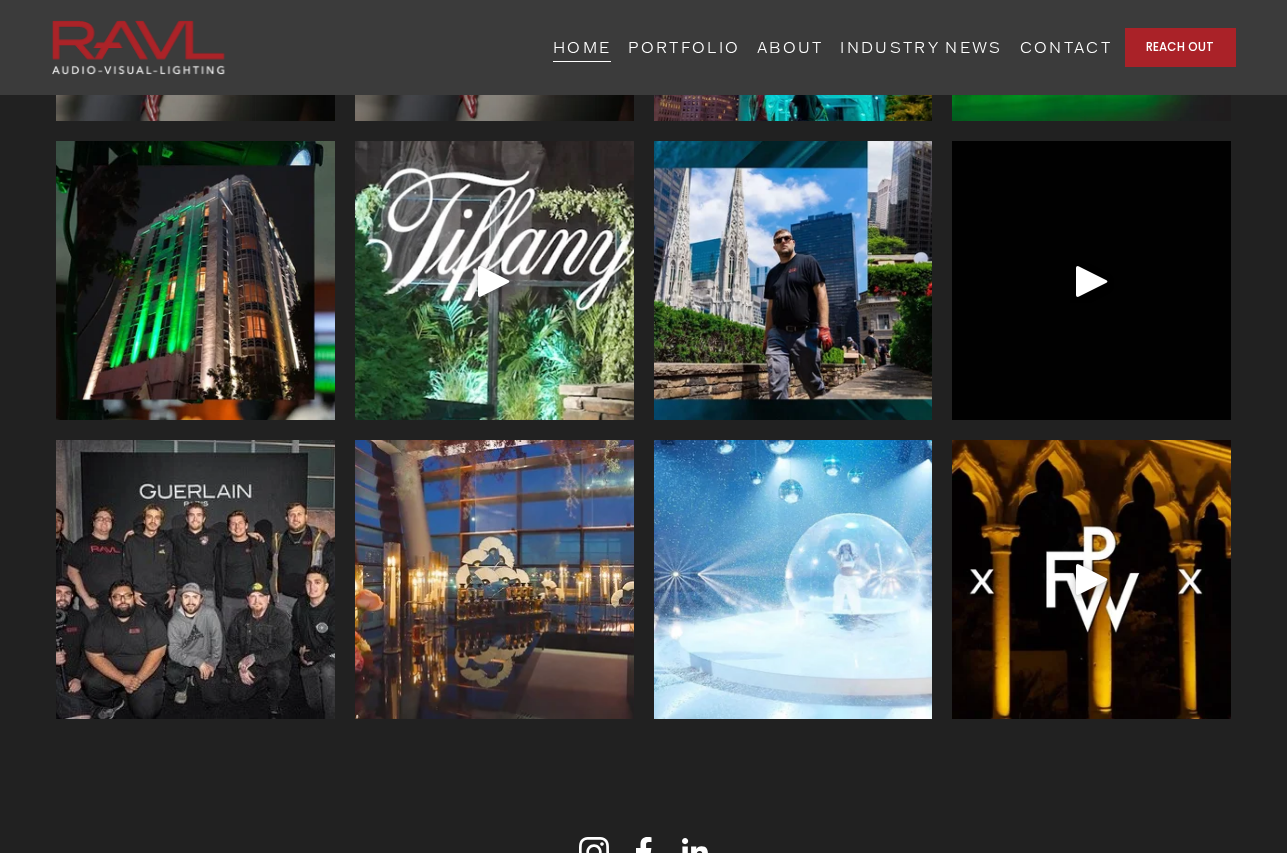 click on "ABOUT" at bounding box center (790, 47) 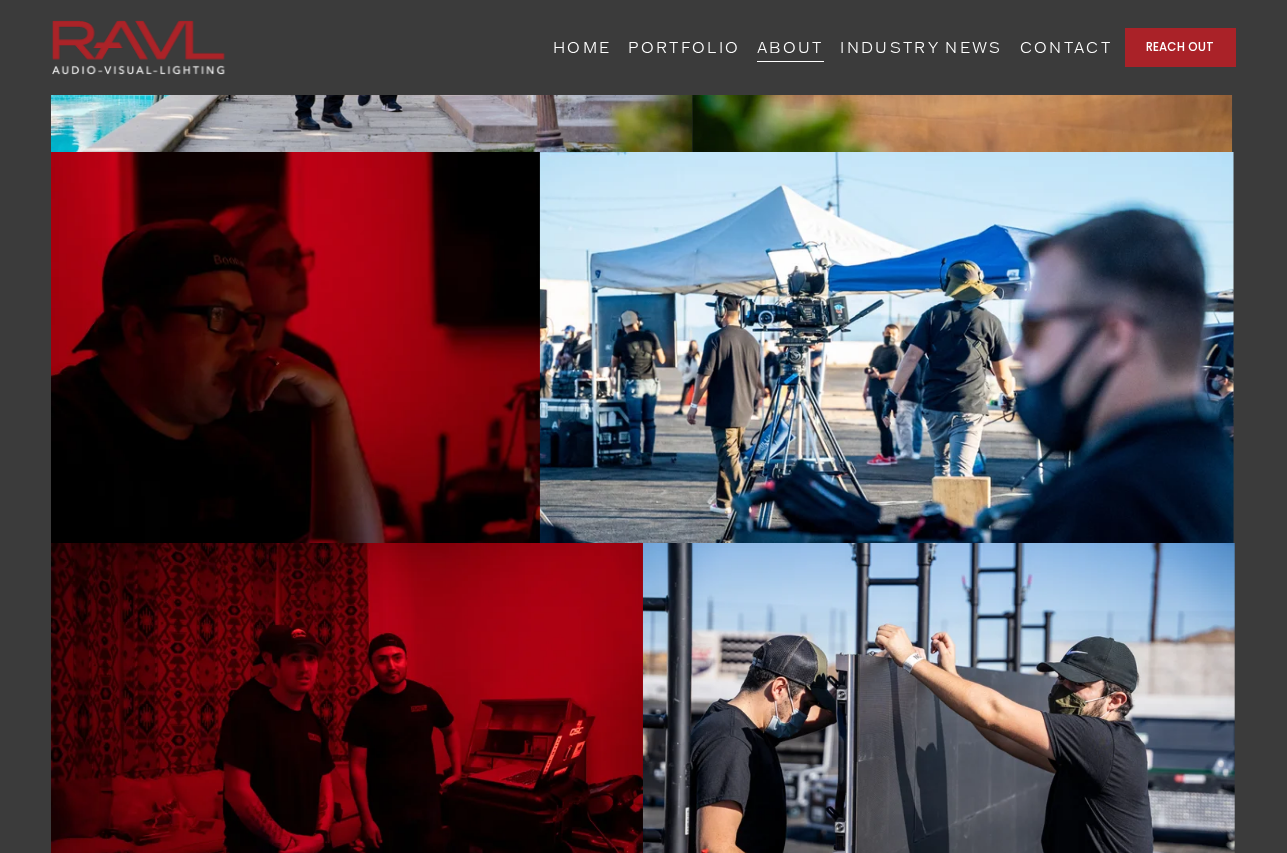 scroll, scrollTop: 3758, scrollLeft: 0, axis: vertical 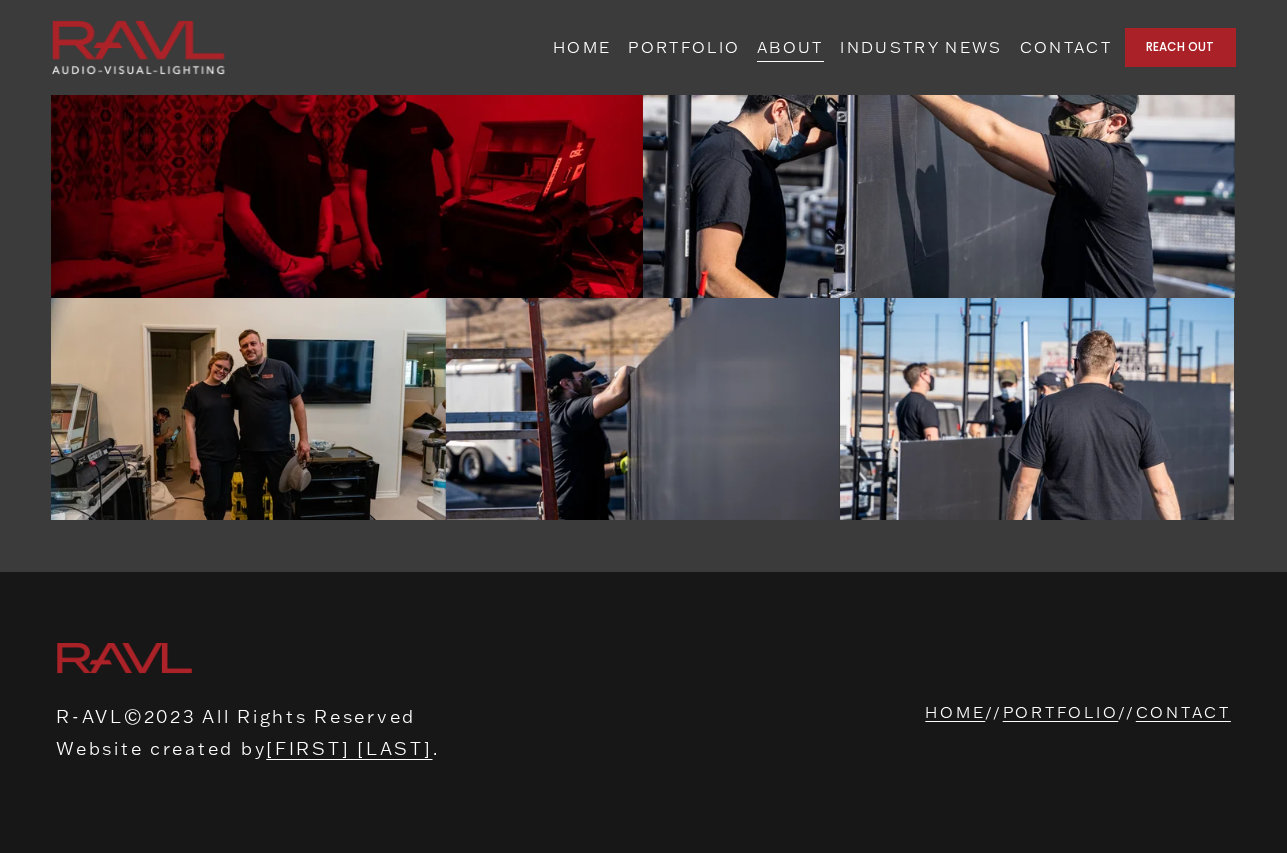 click on "CONTACT" at bounding box center [1183, 712] 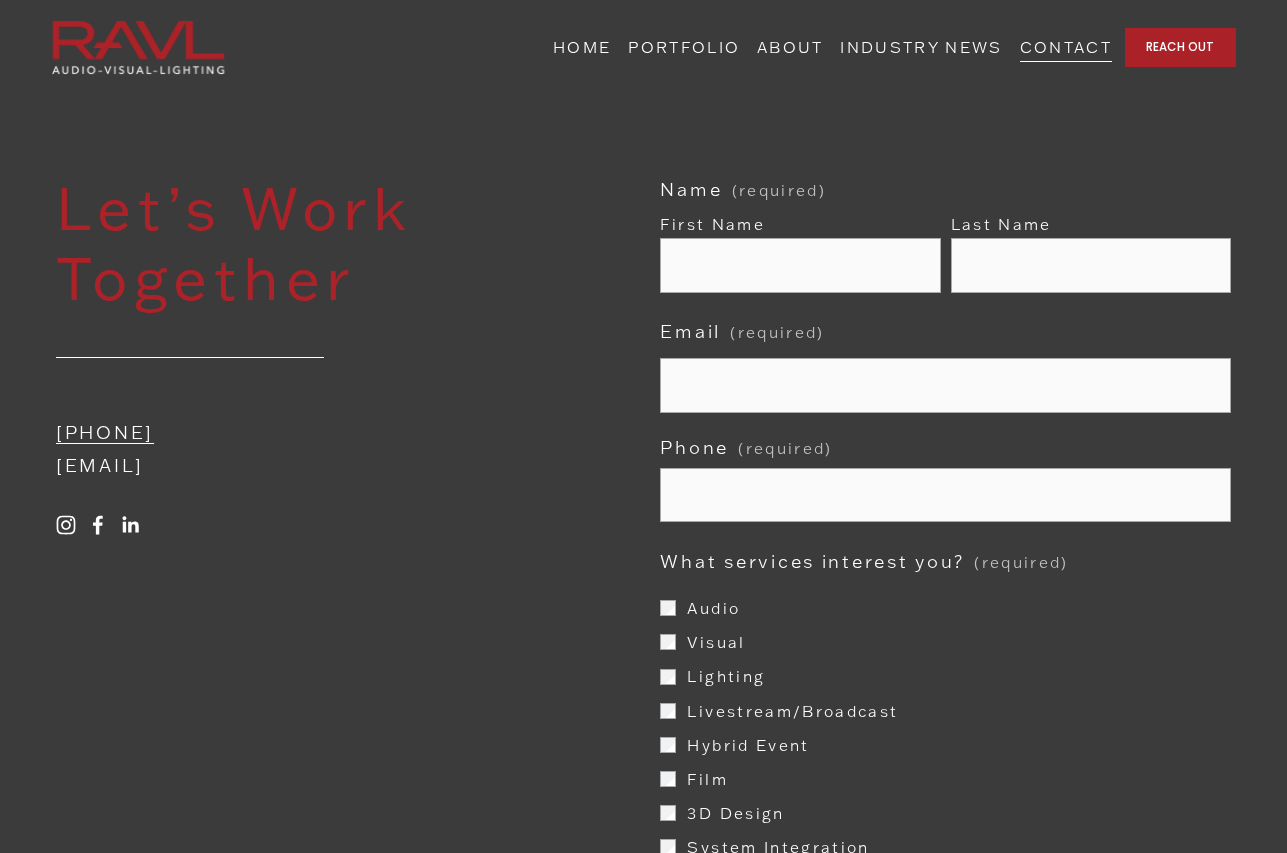 scroll, scrollTop: 0, scrollLeft: 0, axis: both 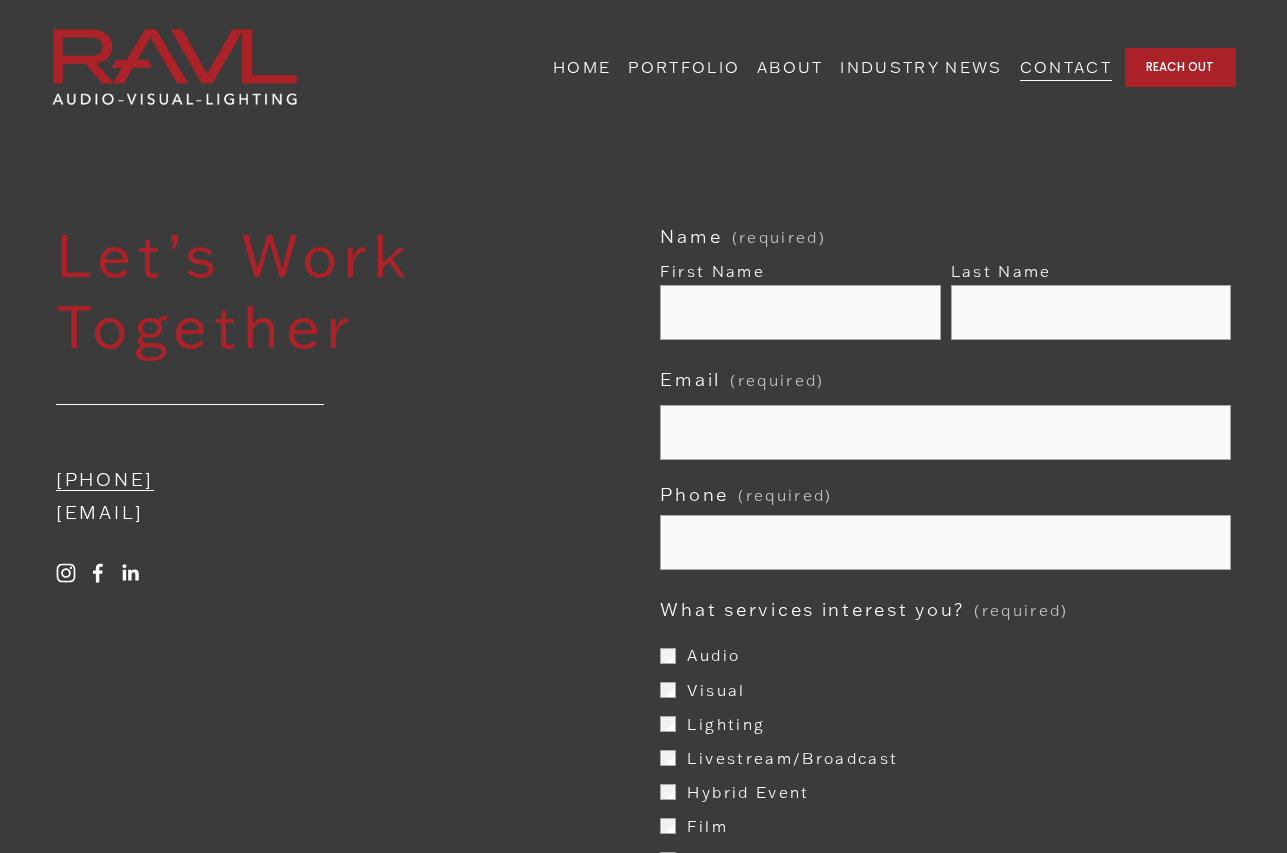 click on "ABOUT" at bounding box center [790, 67] 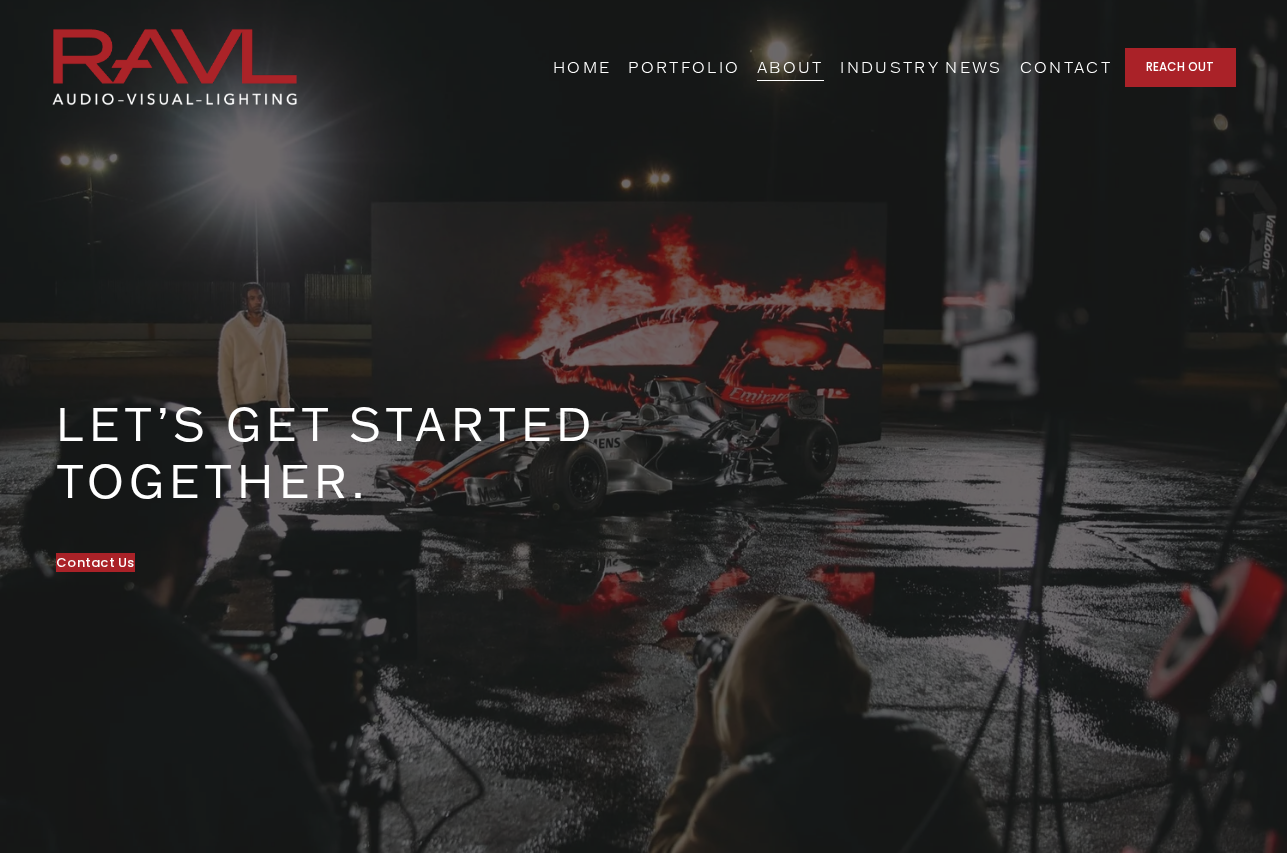 scroll, scrollTop: 0, scrollLeft: 0, axis: both 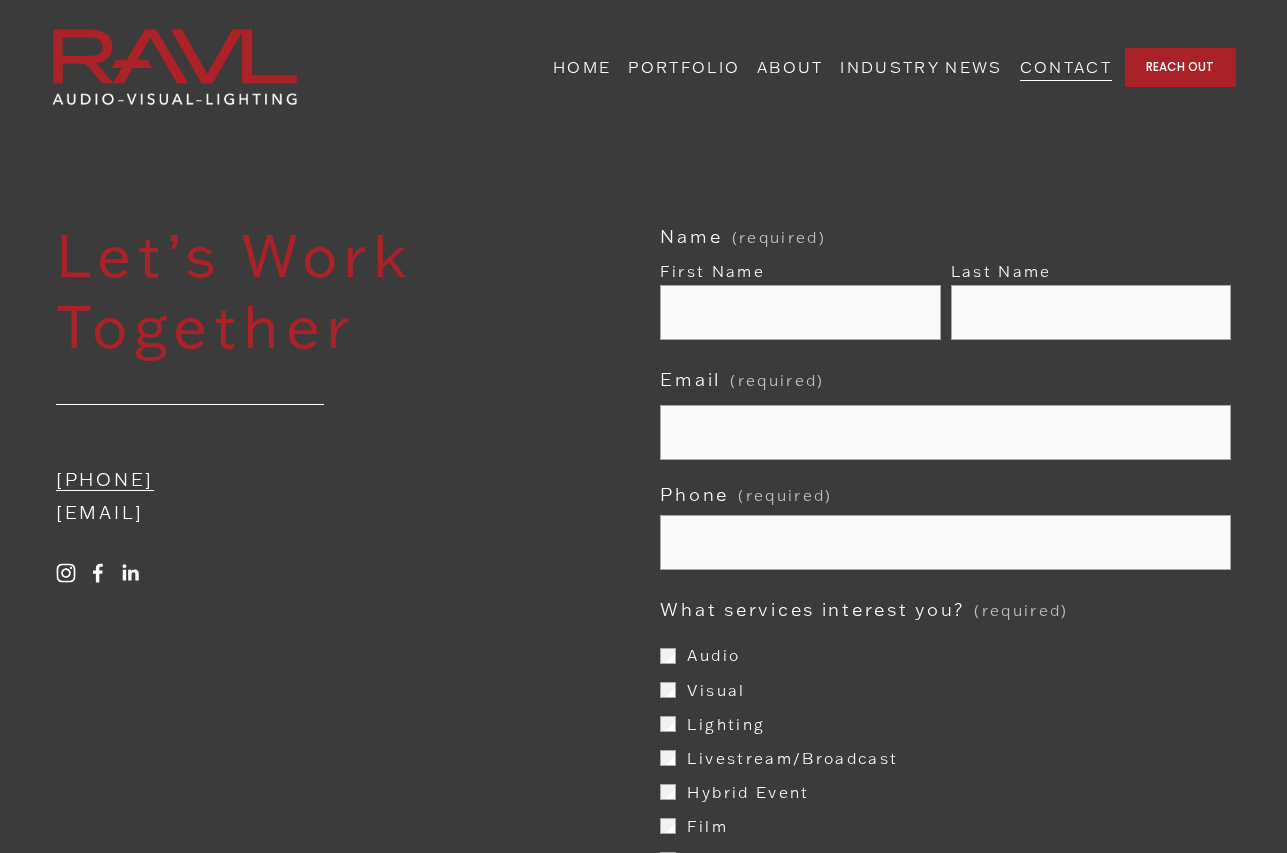 click on "HOME" at bounding box center (582, 67) 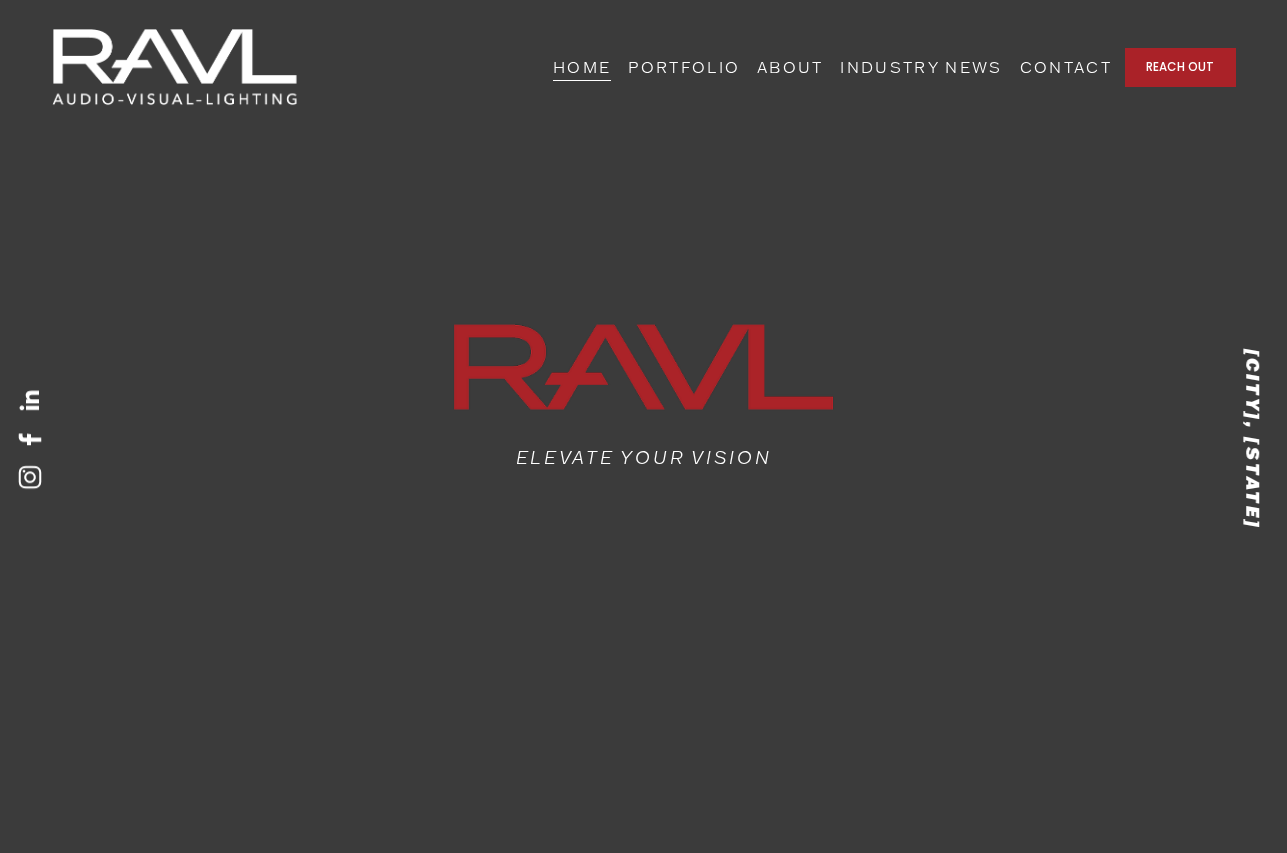 scroll, scrollTop: 0, scrollLeft: 0, axis: both 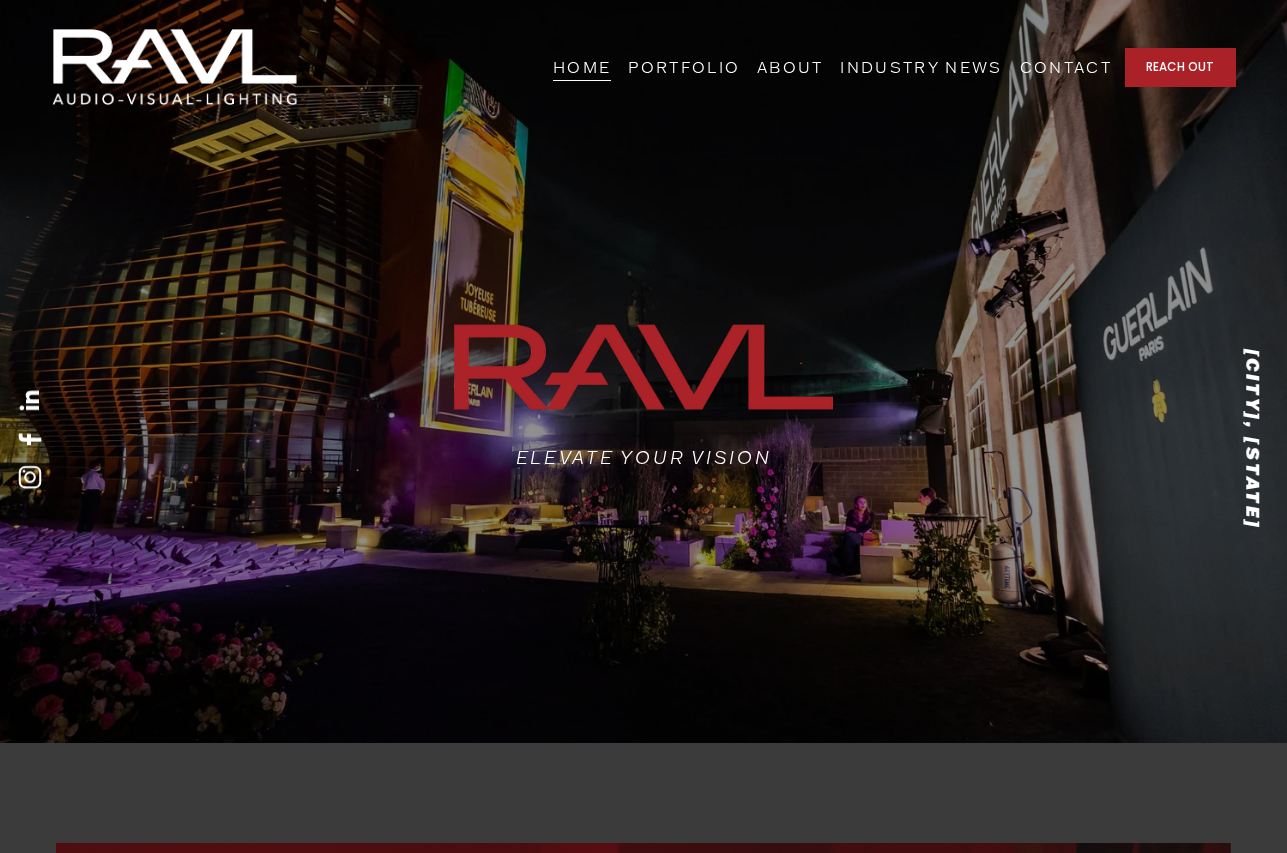 click on "PORTFOLIO" at bounding box center [684, 67] 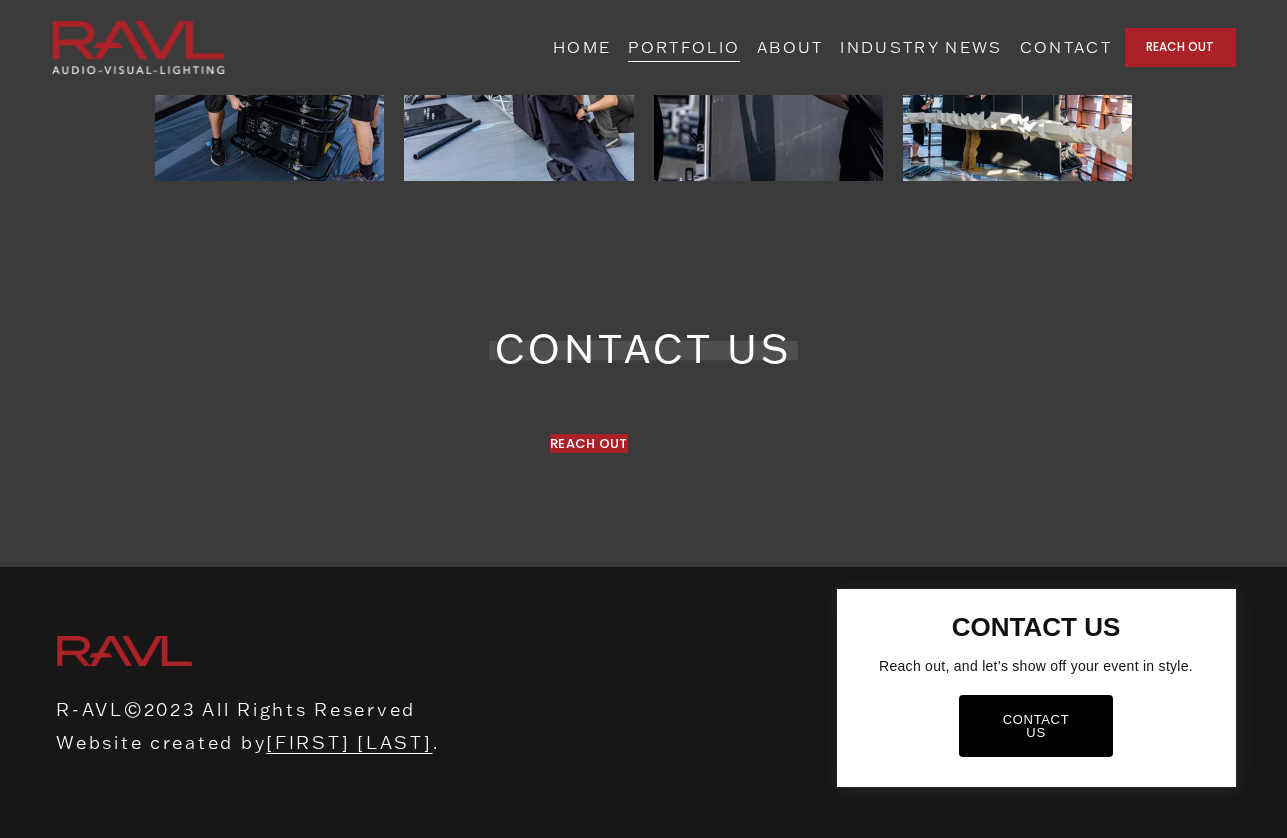scroll, scrollTop: 6572, scrollLeft: 0, axis: vertical 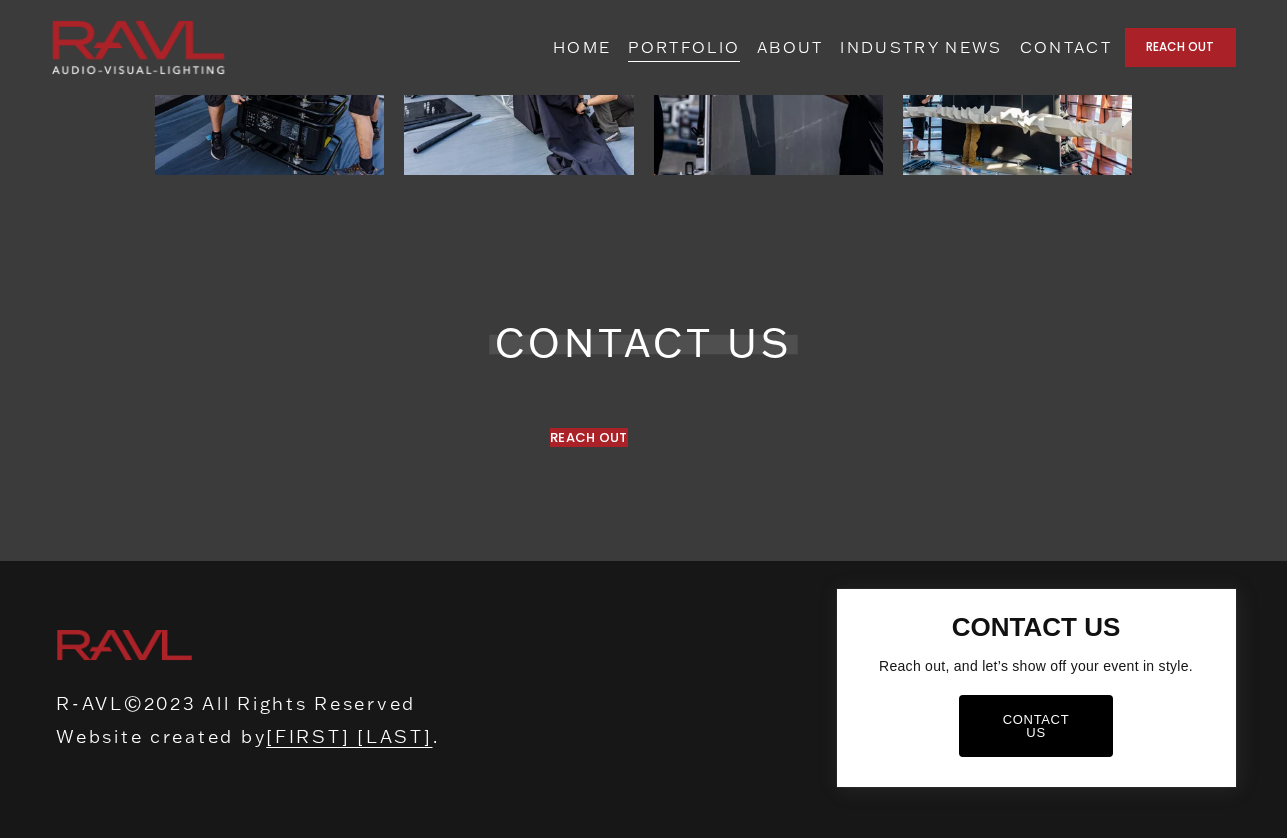 click at bounding box center (643, 419) 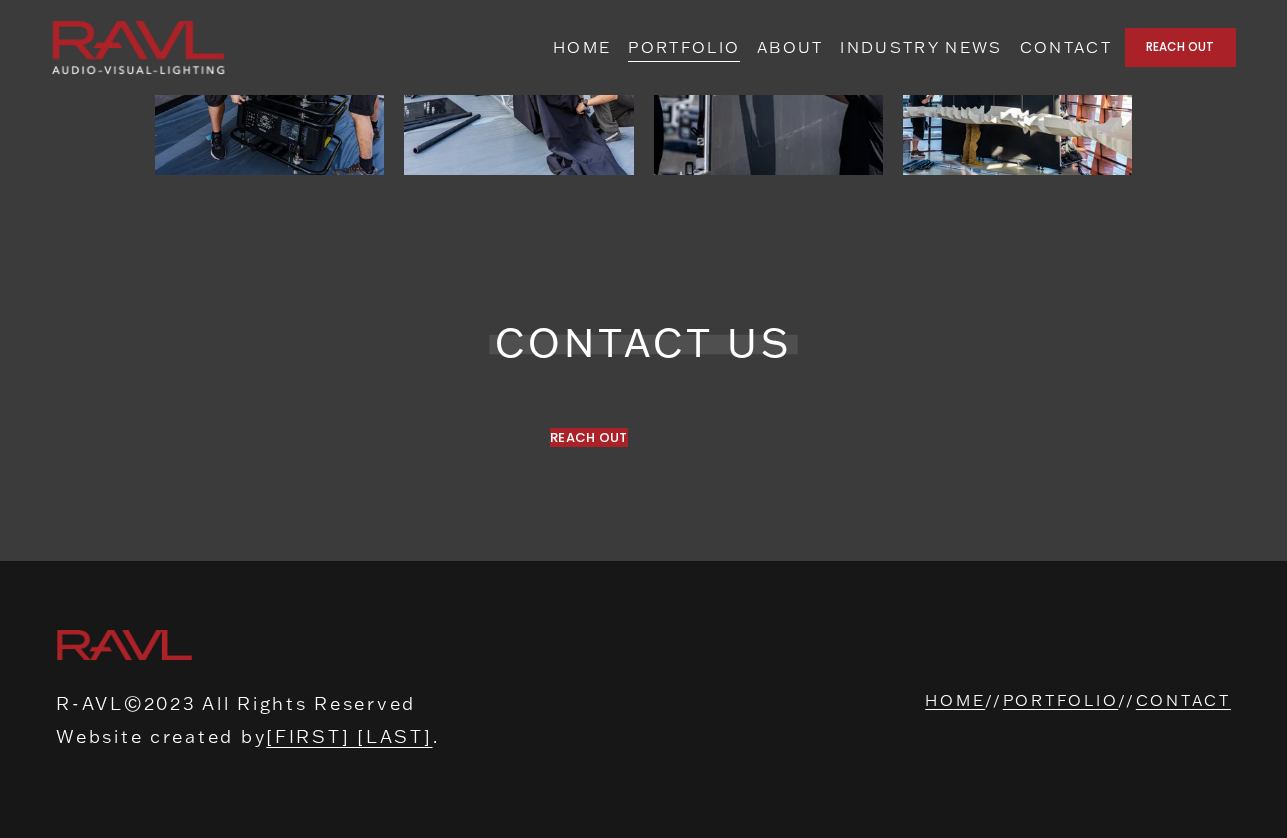 click on "ABOUT" at bounding box center [790, 47] 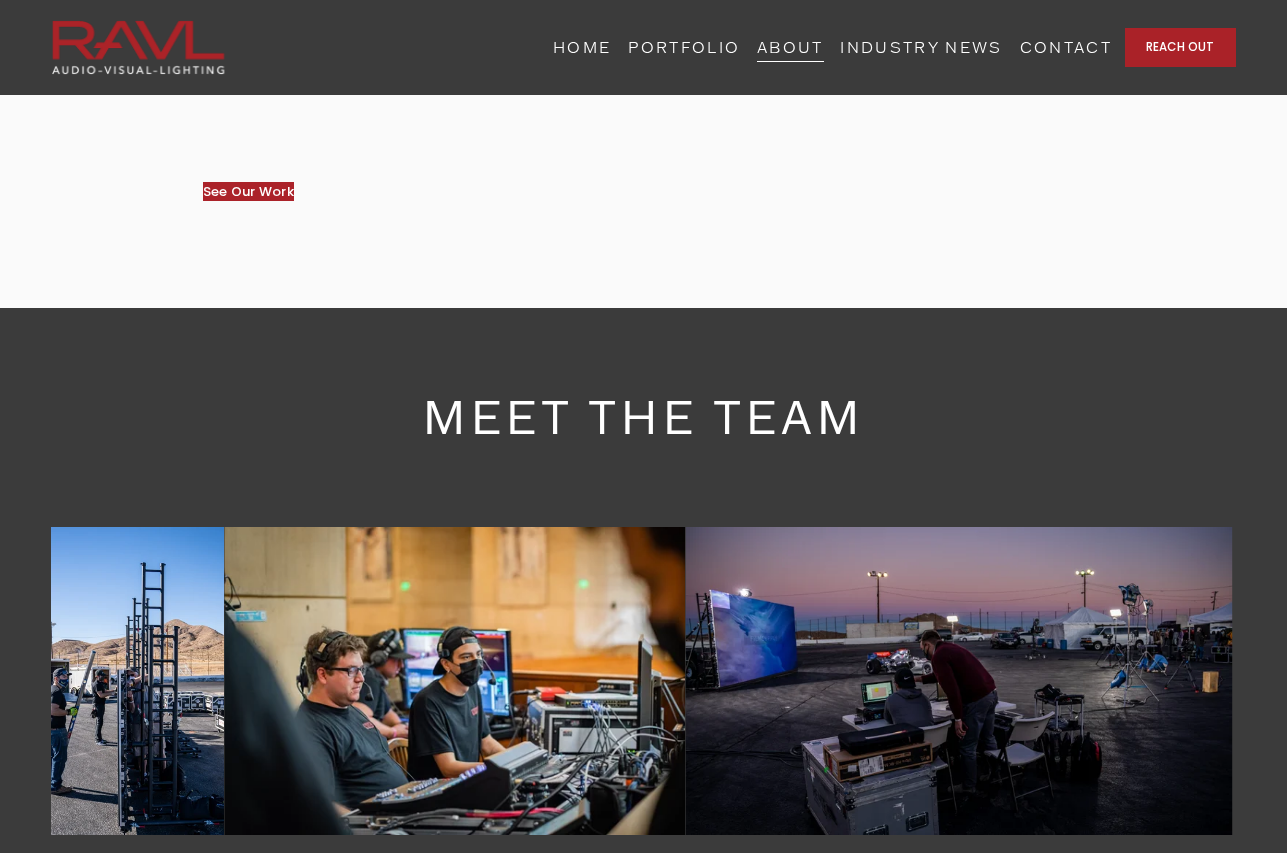 scroll, scrollTop: 2000, scrollLeft: 0, axis: vertical 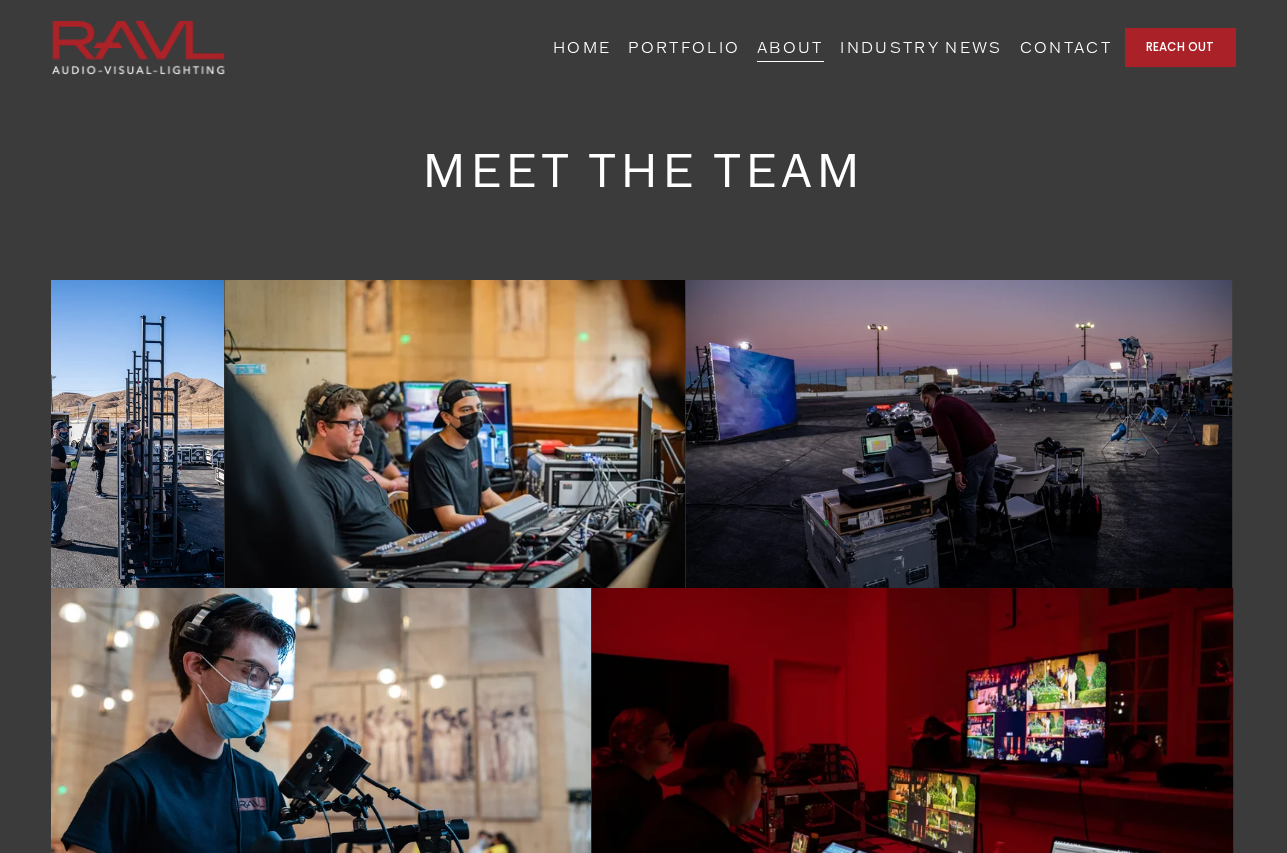 click at bounding box center (137, 434) 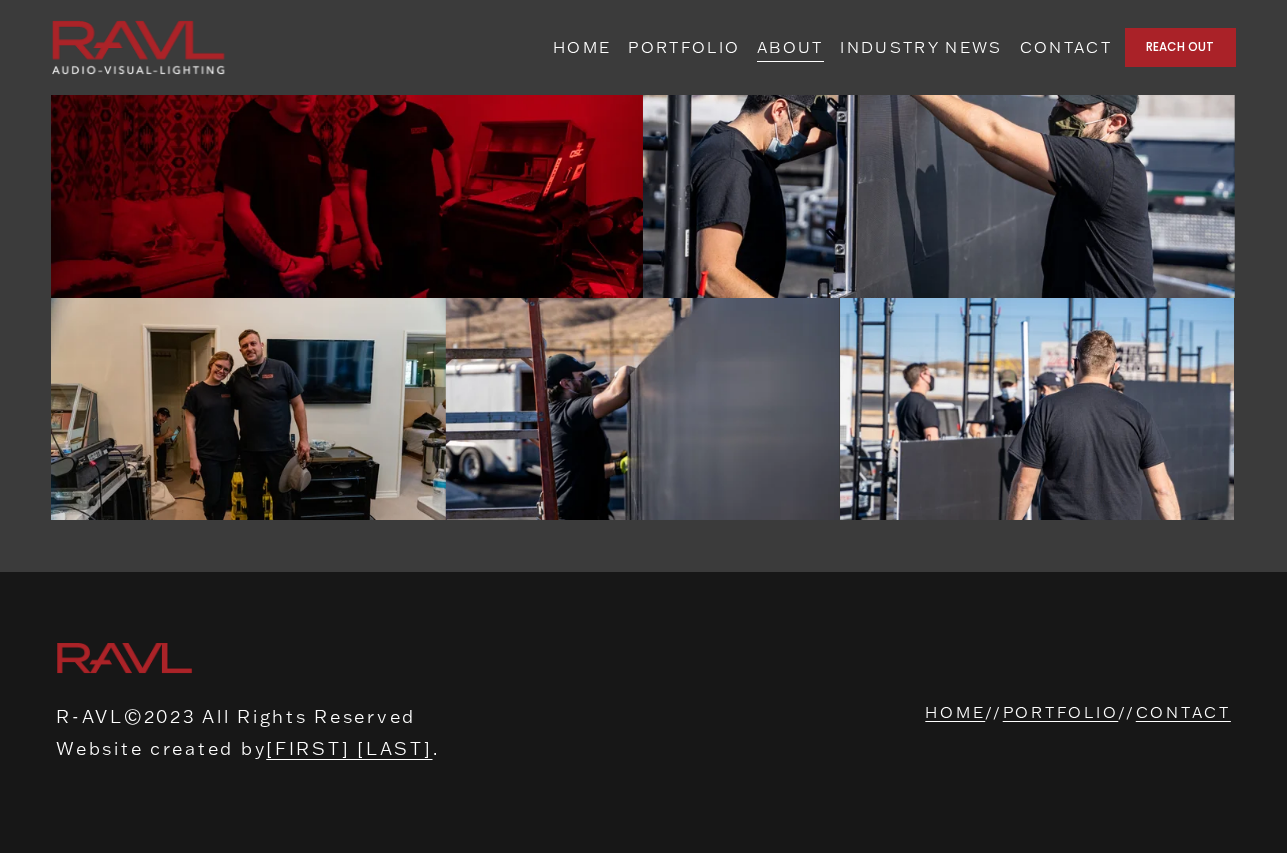 scroll, scrollTop: 3758, scrollLeft: 0, axis: vertical 